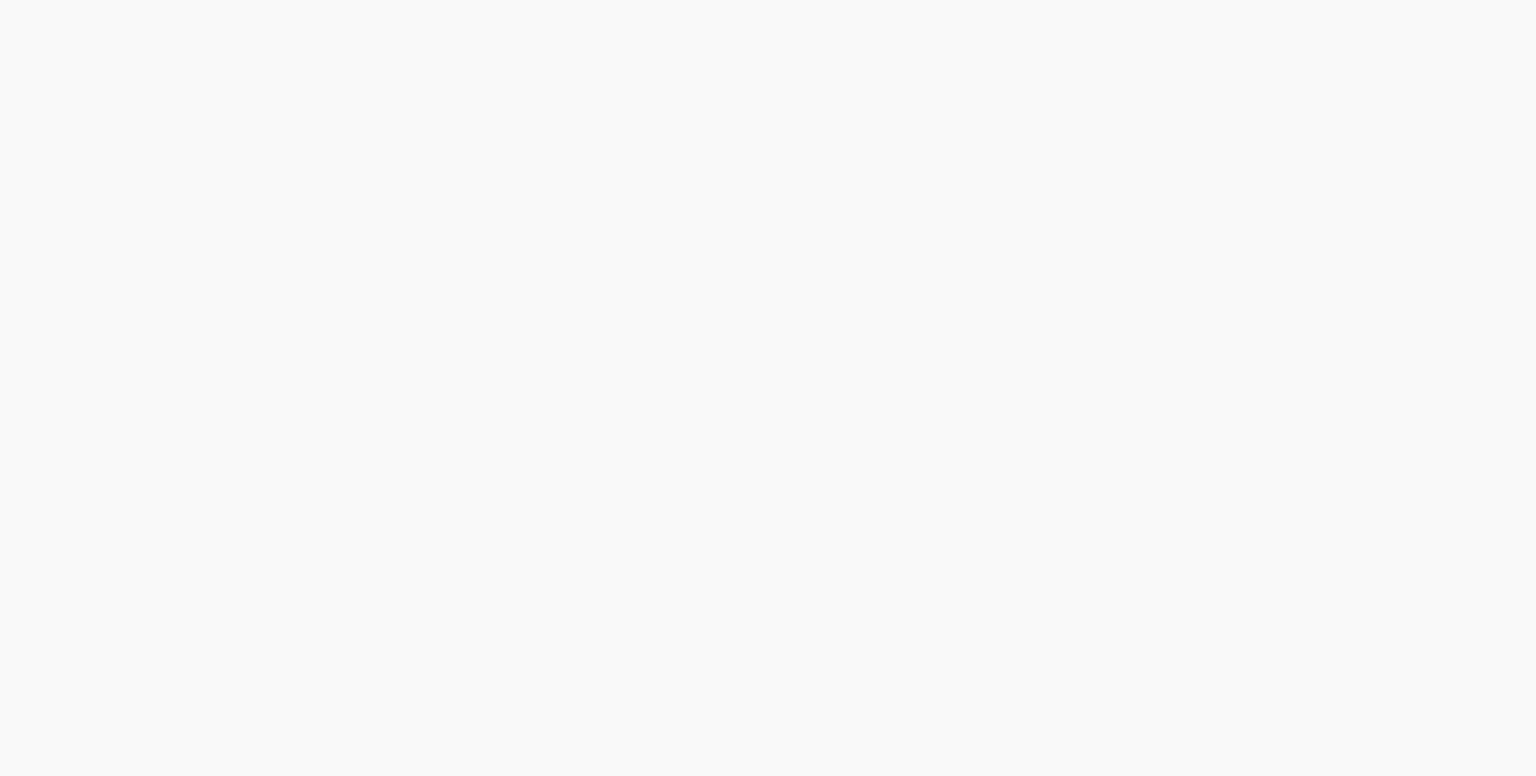 scroll, scrollTop: 0, scrollLeft: 0, axis: both 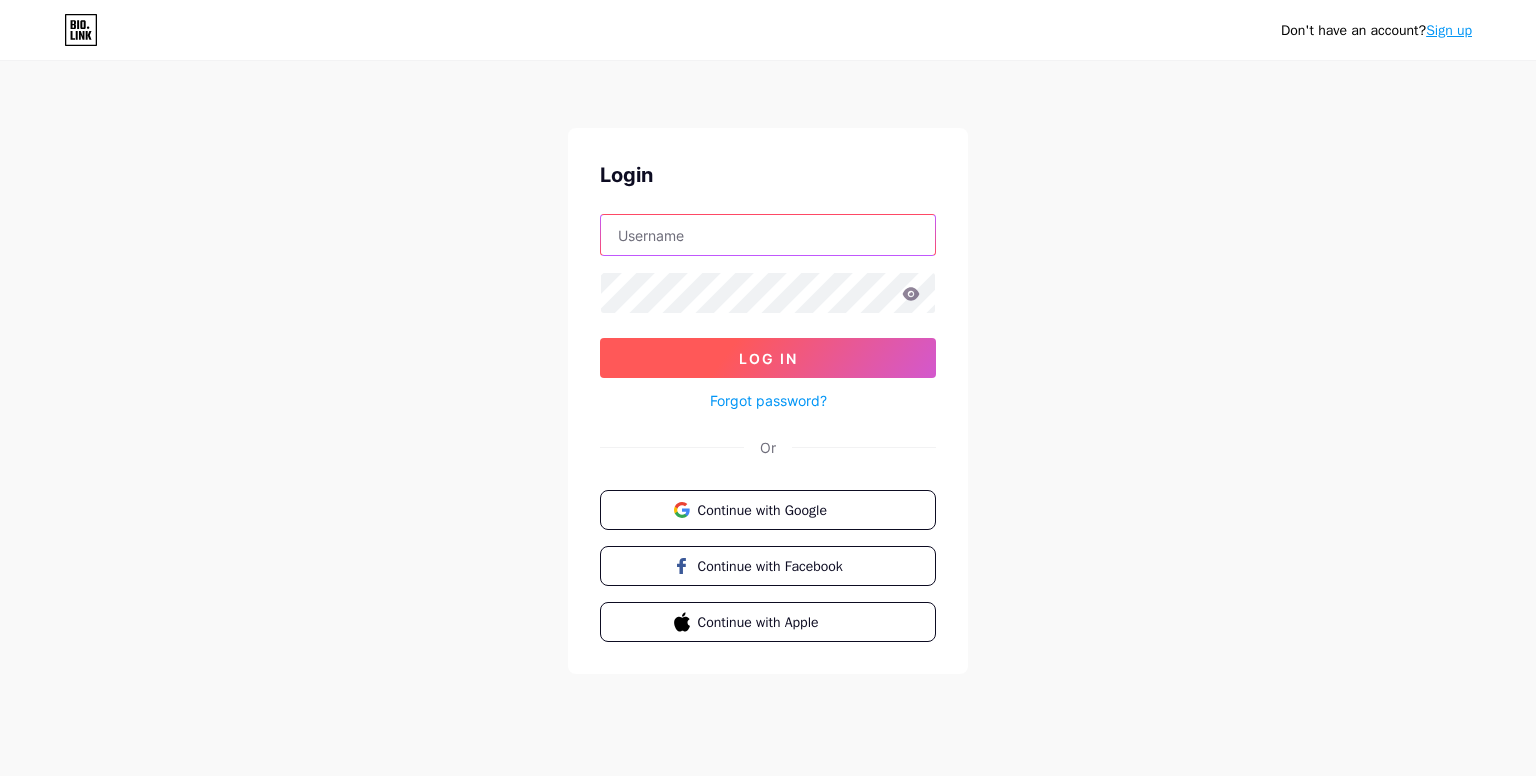 type on "amartyasingh2002@gmail.com" 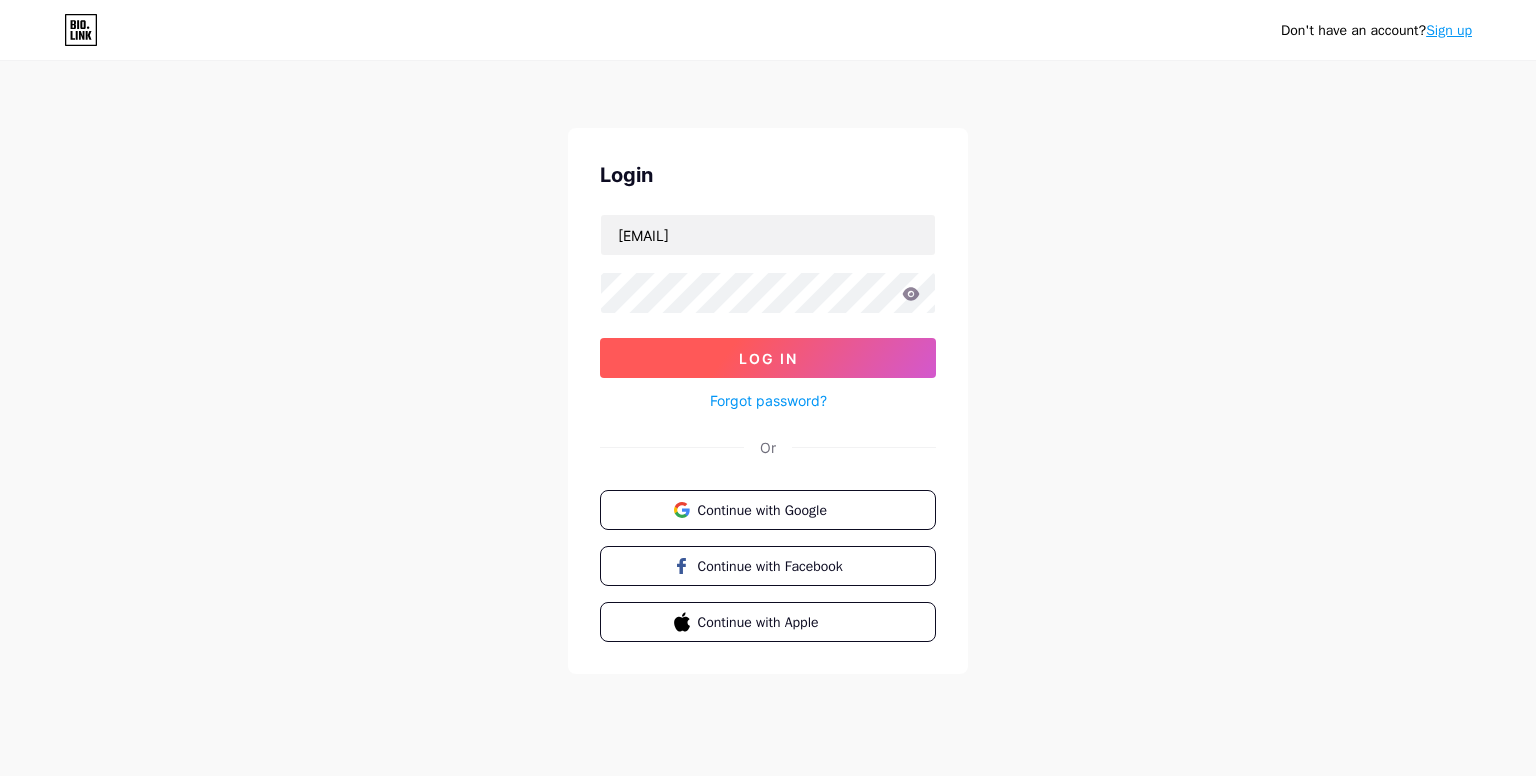 click on "Log In" at bounding box center [768, 358] 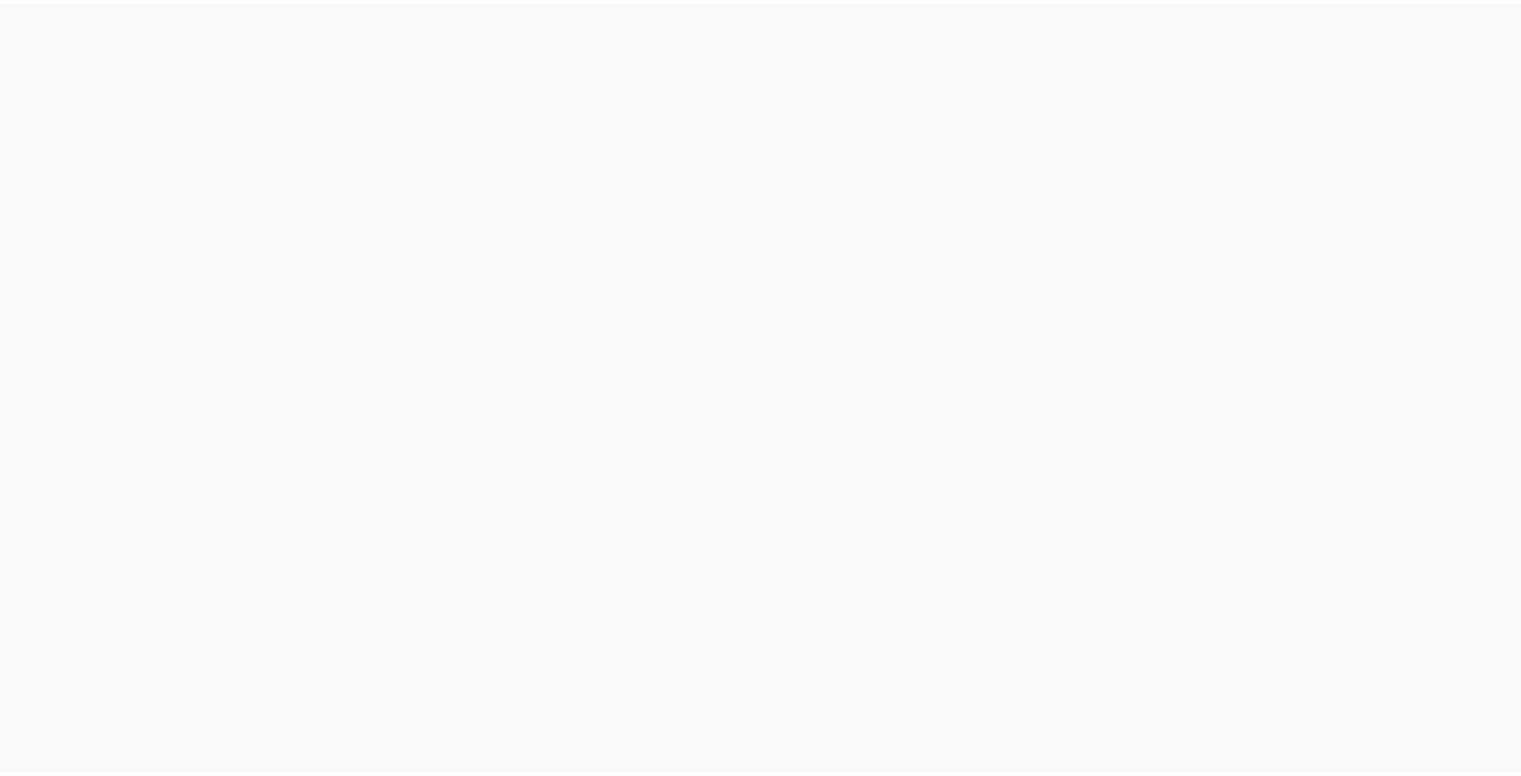 scroll, scrollTop: 0, scrollLeft: 0, axis: both 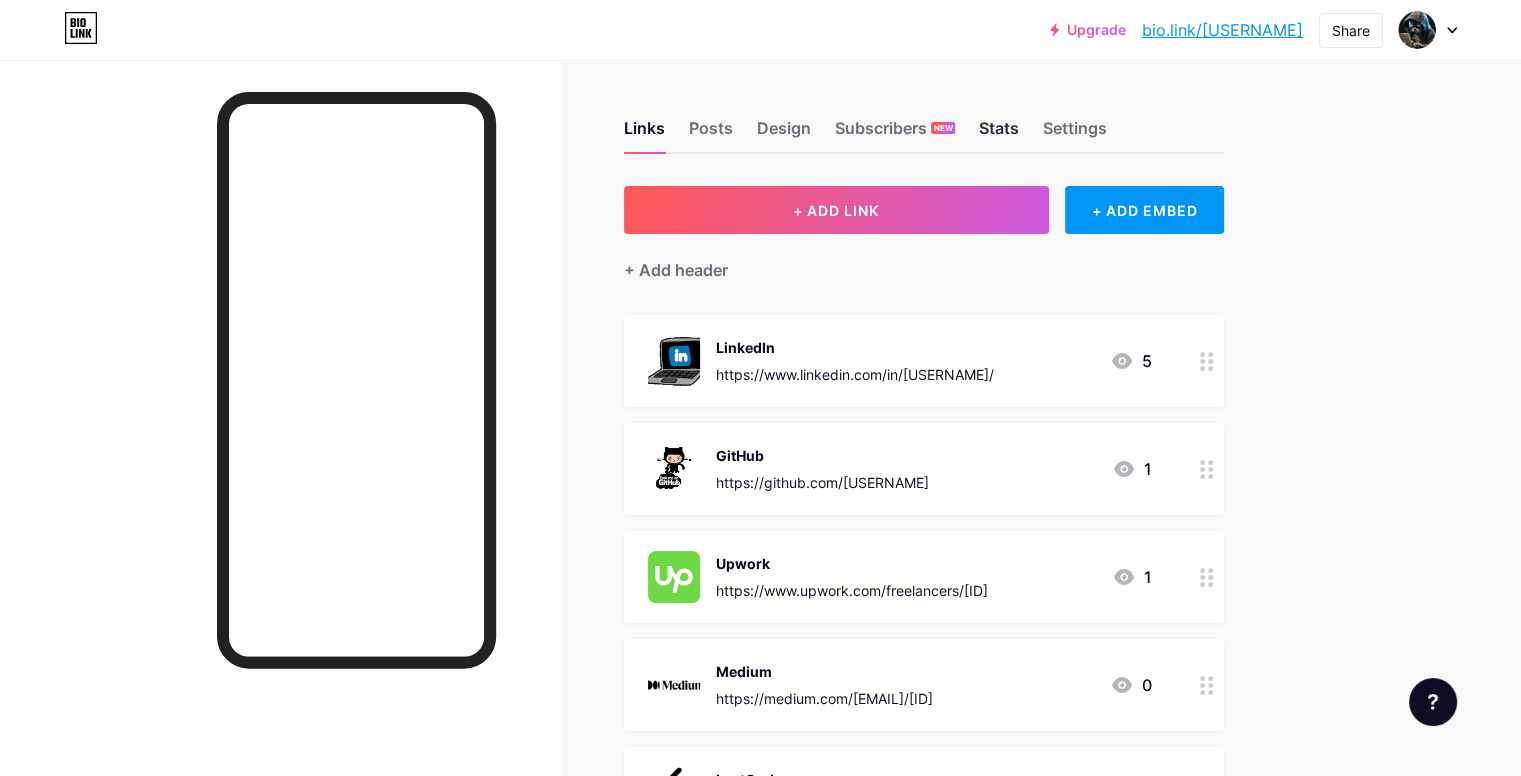 click on "Stats" at bounding box center (999, 134) 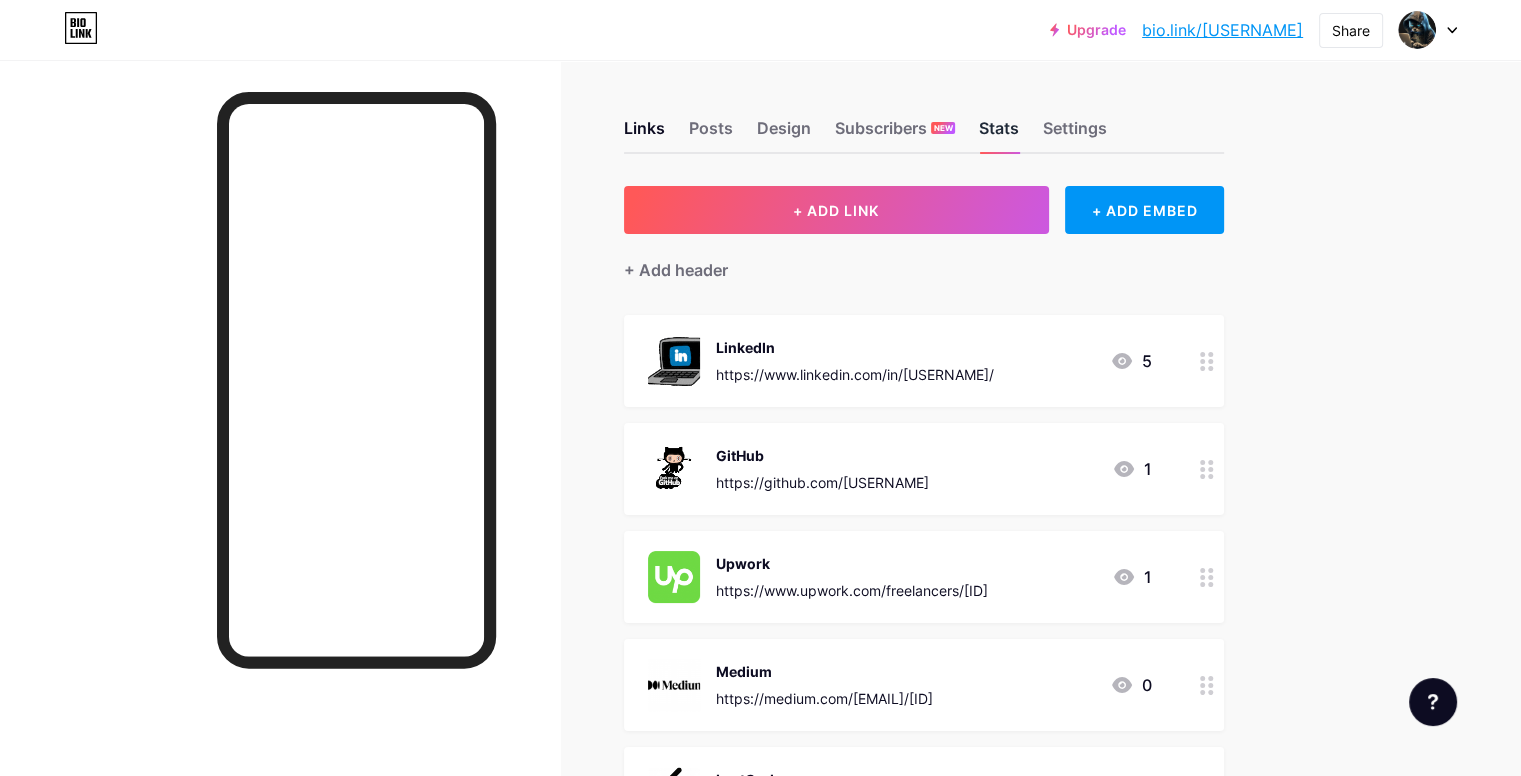 click on "Stats" at bounding box center [999, 134] 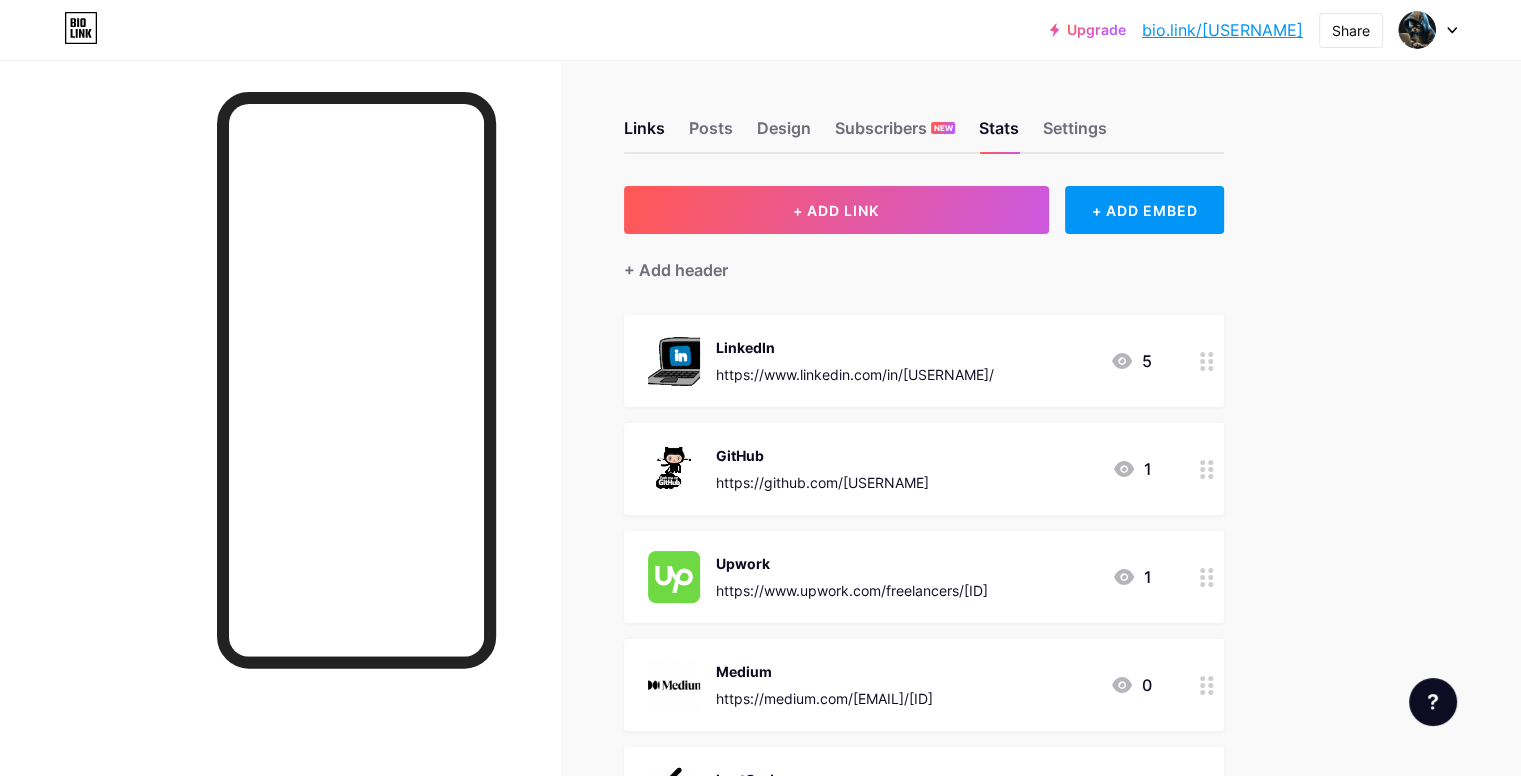 click on "Links
Posts
Design
Subscribers
NEW
Stats
Settings" at bounding box center (924, 119) 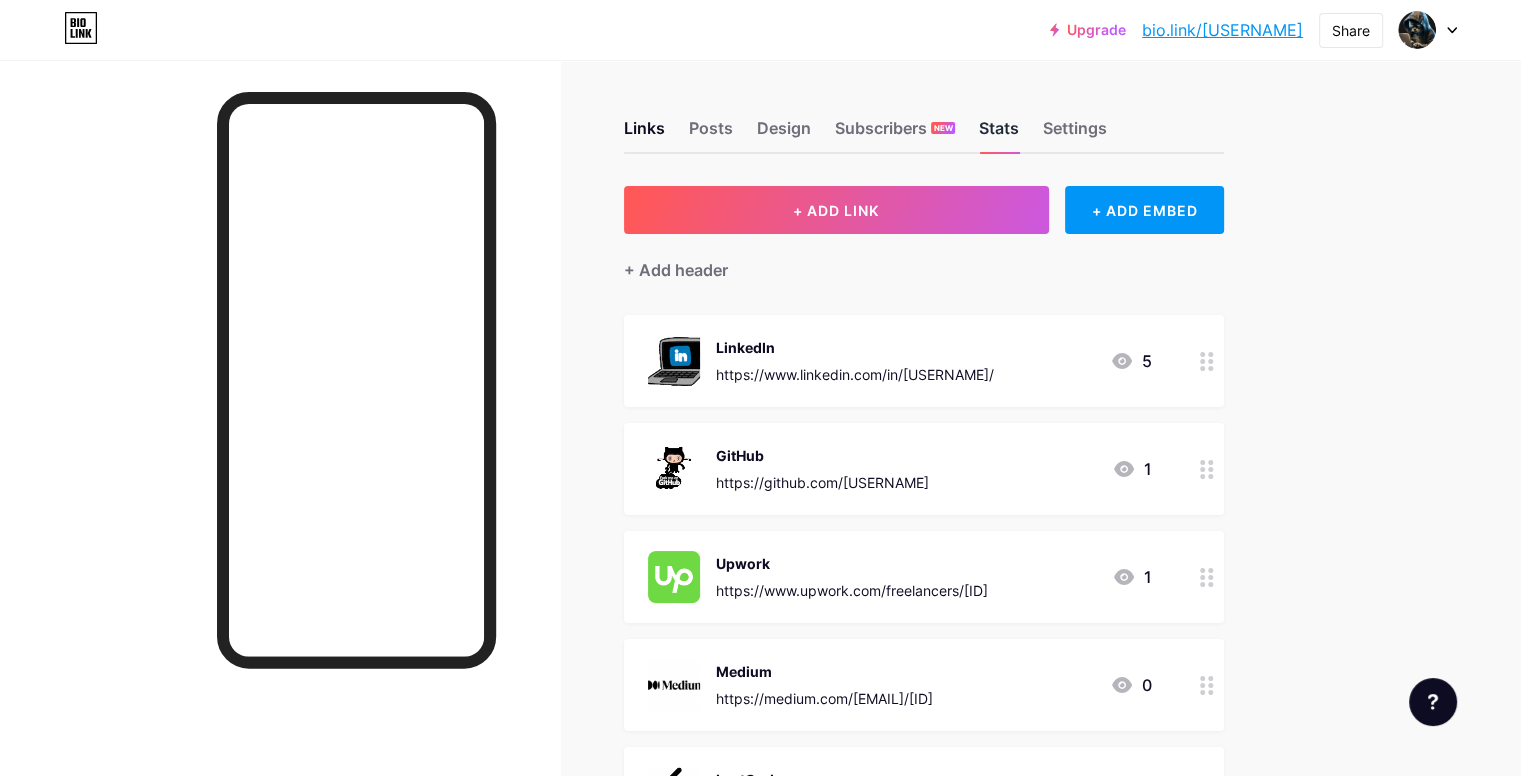 click on "Stats" at bounding box center [999, 134] 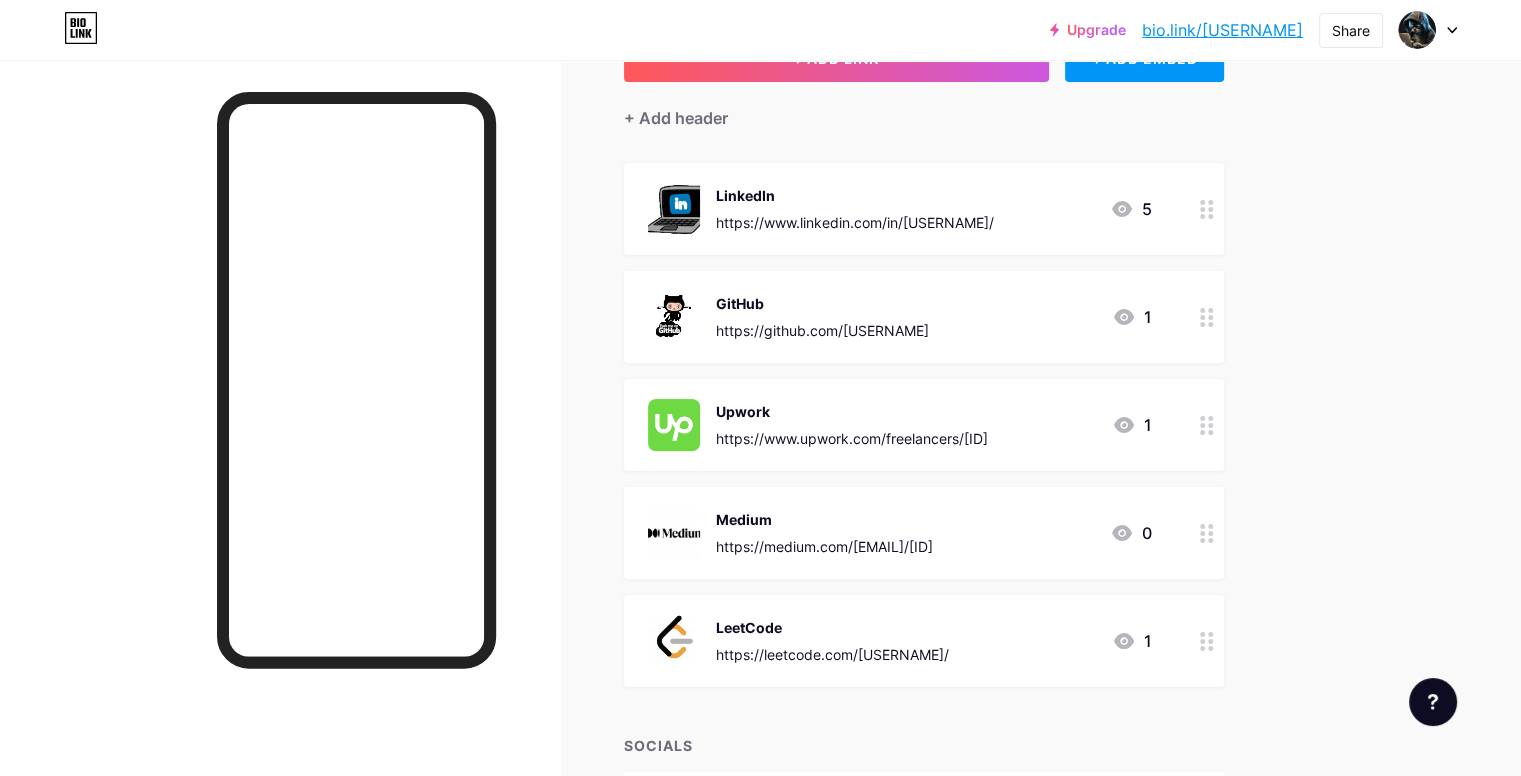 scroll, scrollTop: 0, scrollLeft: 0, axis: both 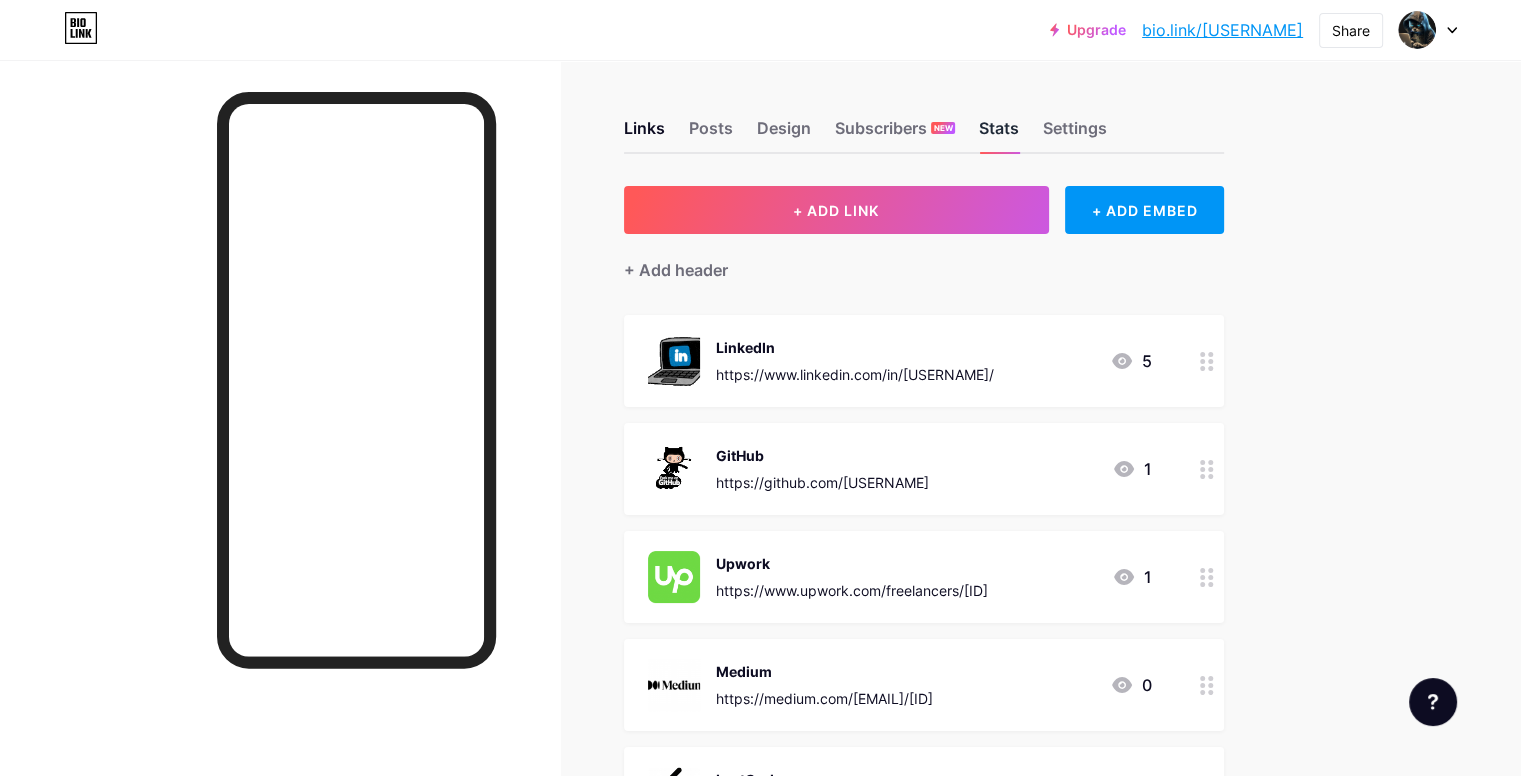 click on "Stats" at bounding box center [999, 134] 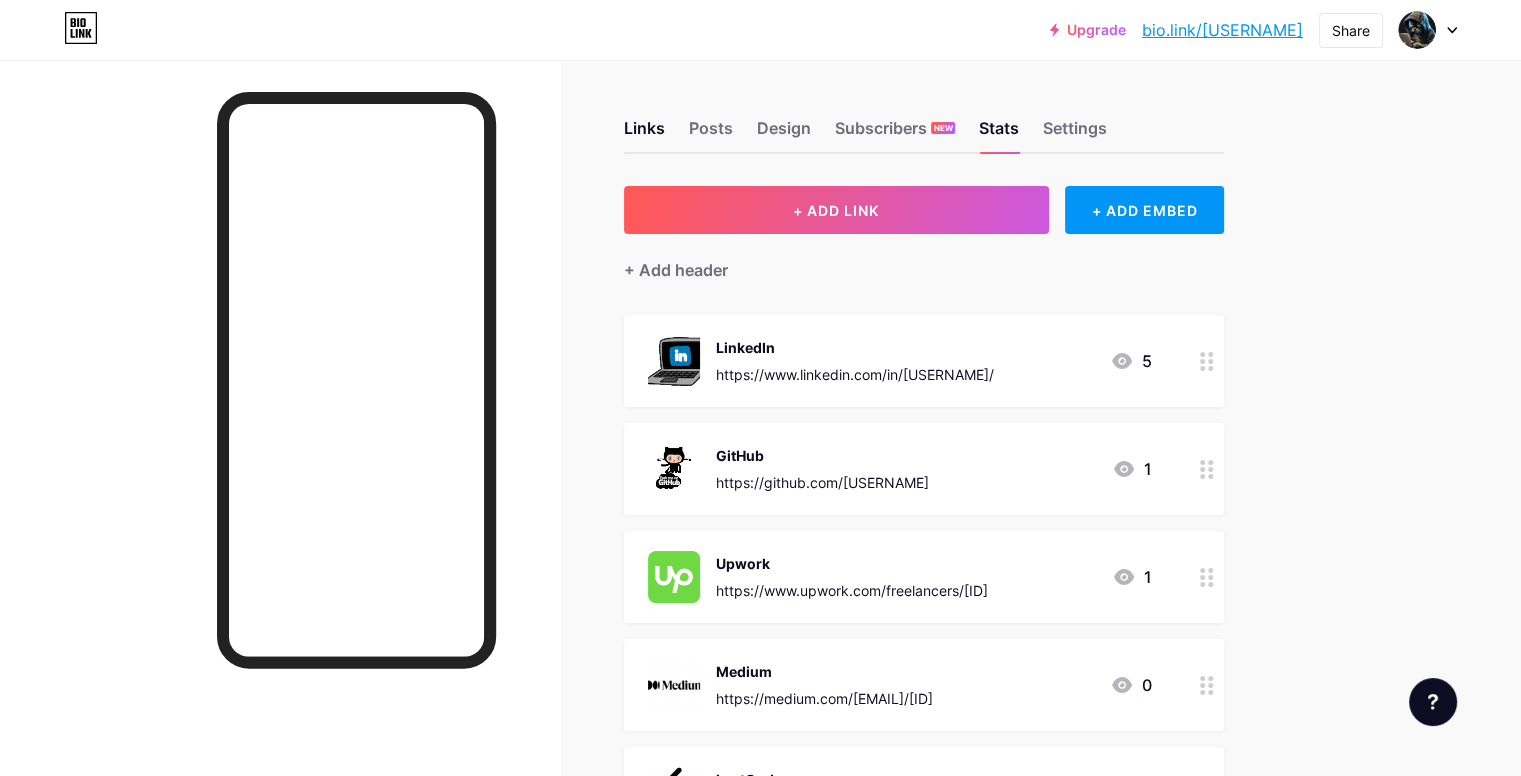 click on "Links
Posts
Design
Subscribers
NEW
Stats
Settings" at bounding box center [924, 119] 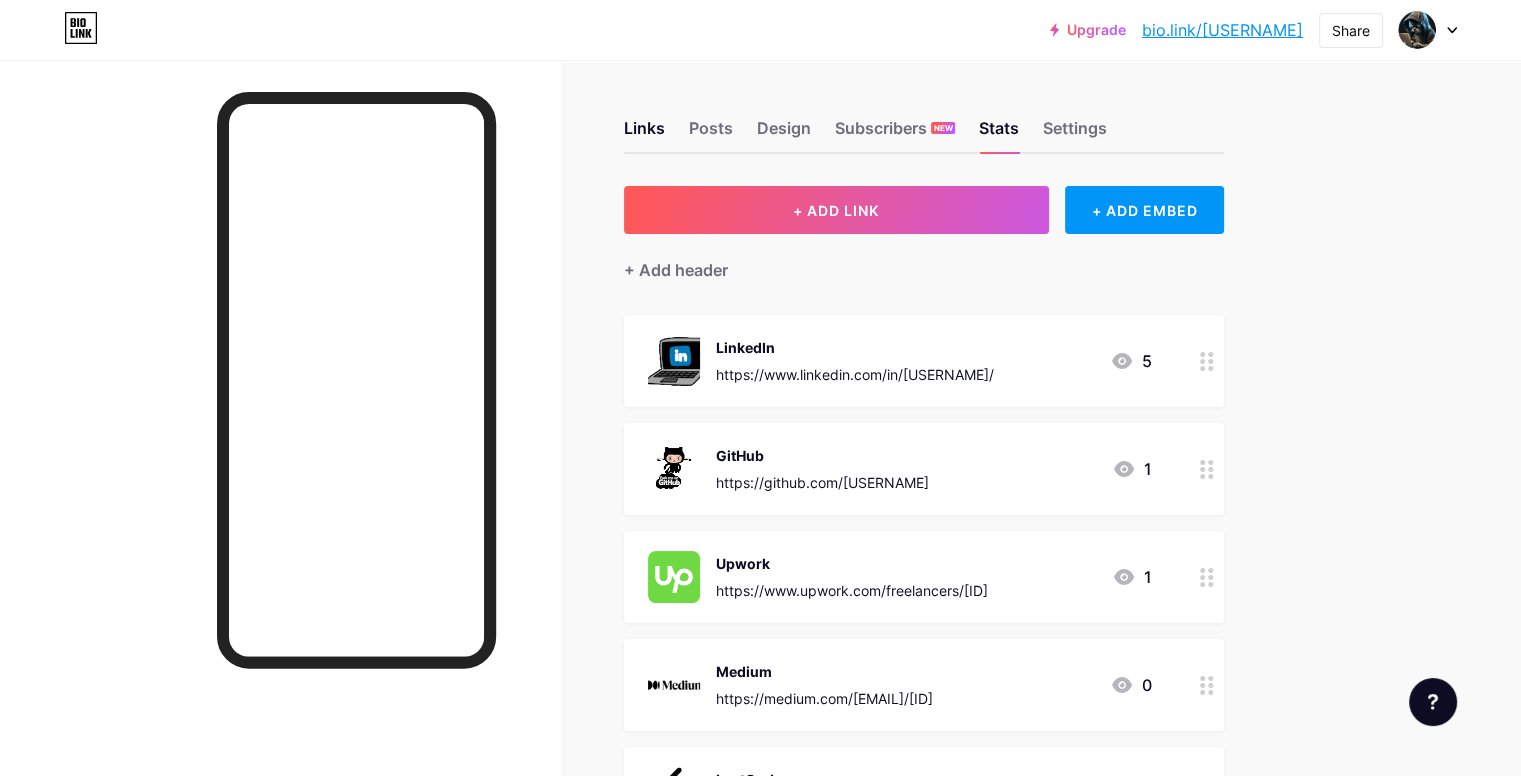 click on "Links
Posts
Design
Subscribers
NEW
Stats
Settings" at bounding box center (924, 119) 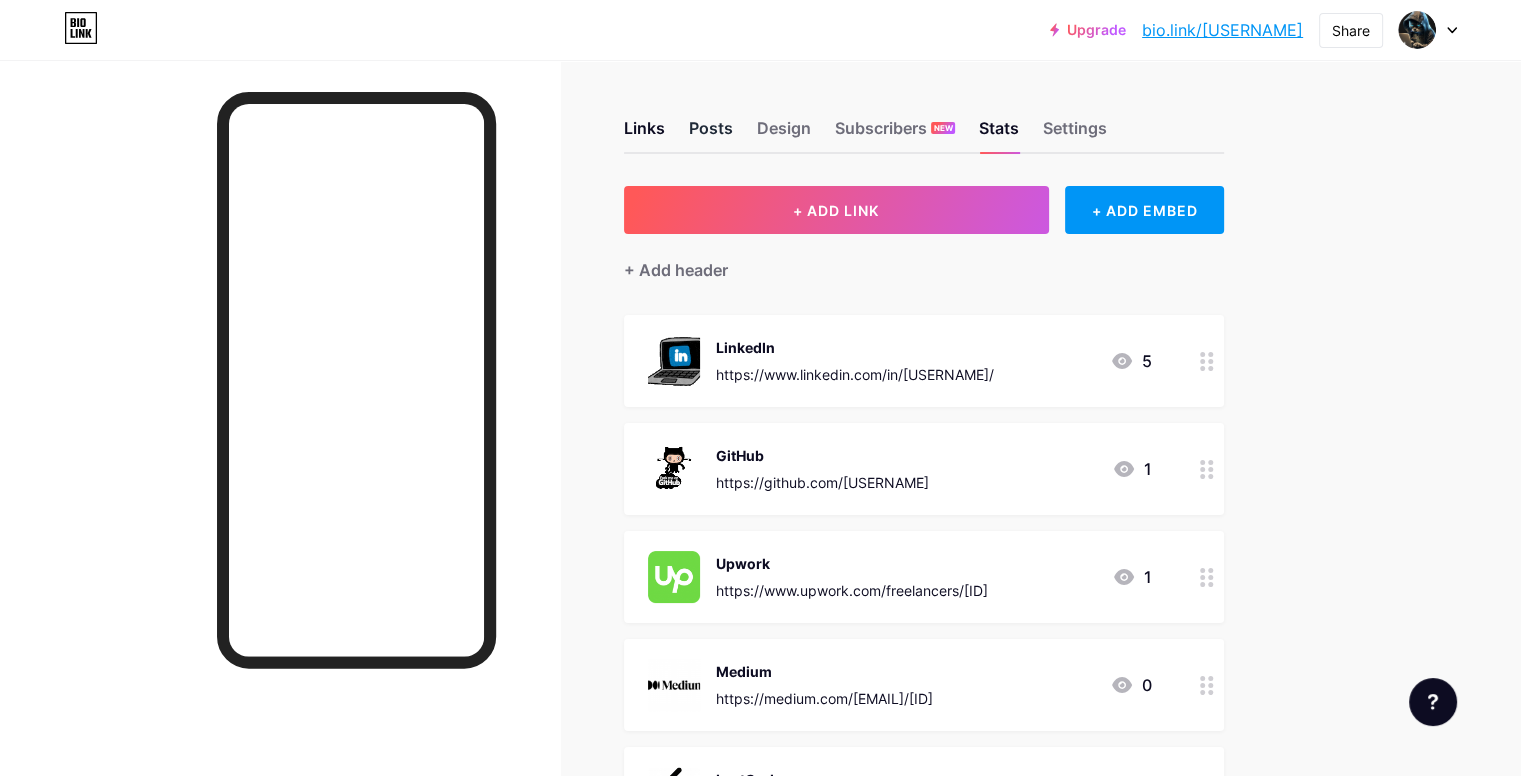 click on "Posts" at bounding box center (711, 134) 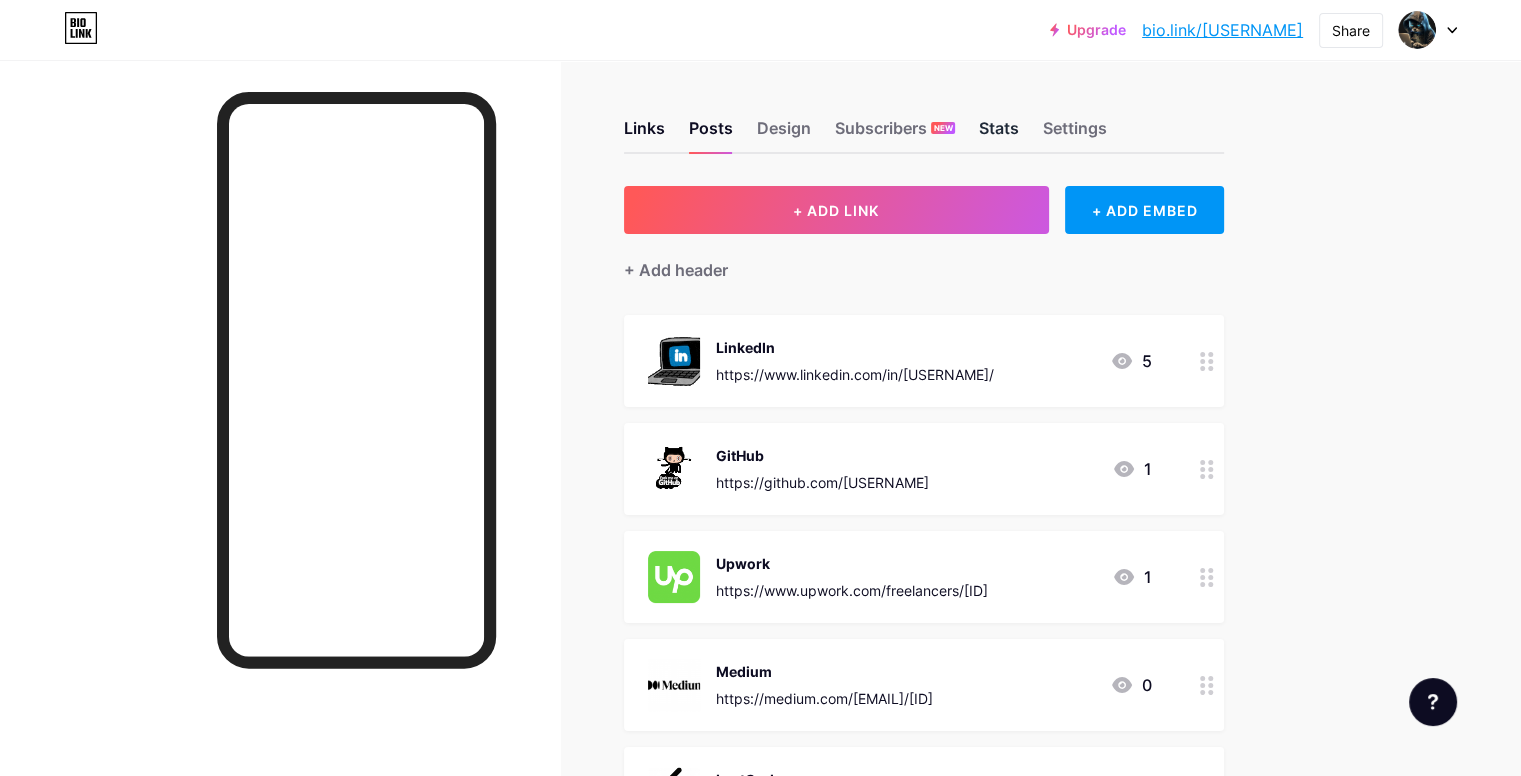 click on "Stats" at bounding box center (999, 134) 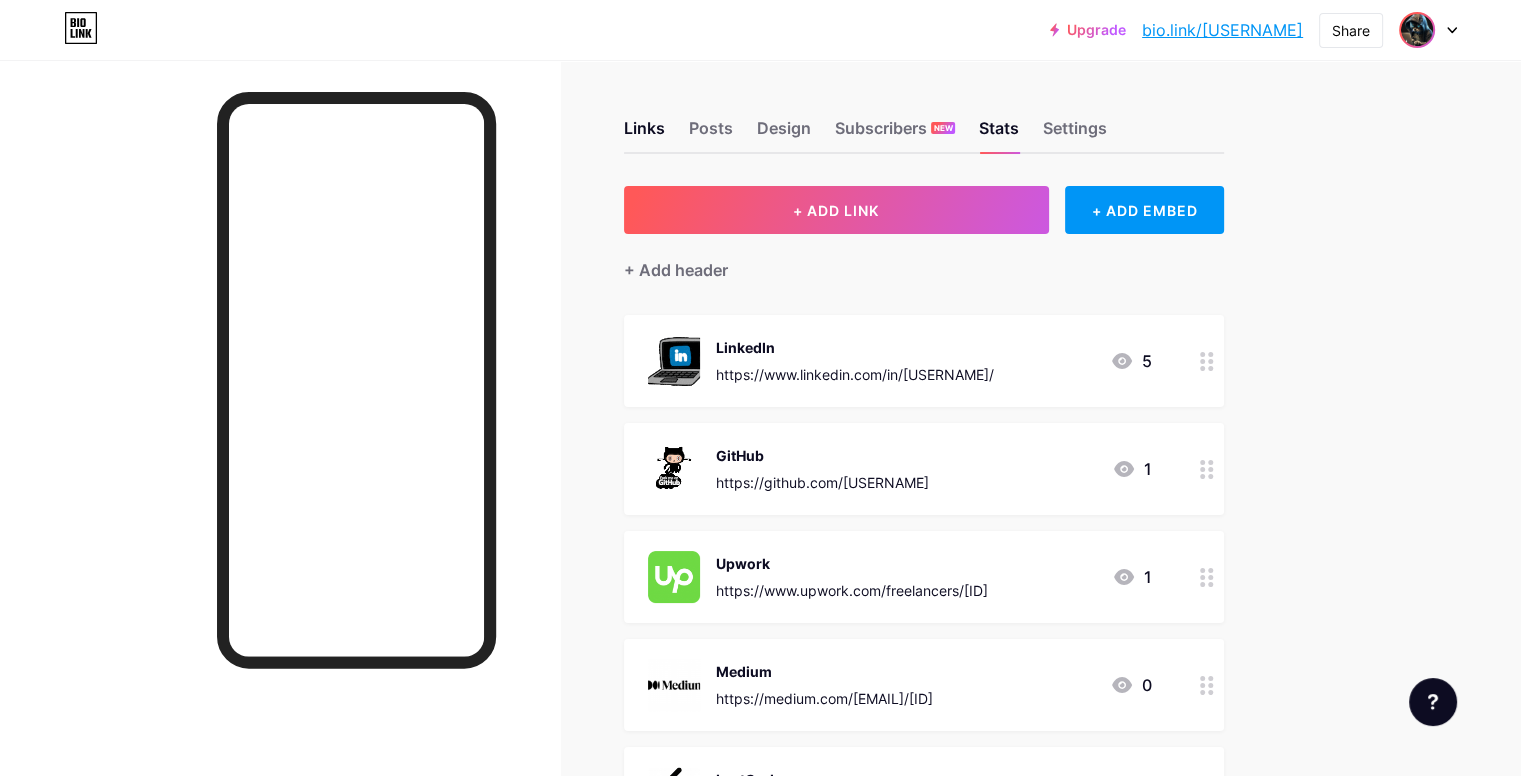click at bounding box center [1417, 30] 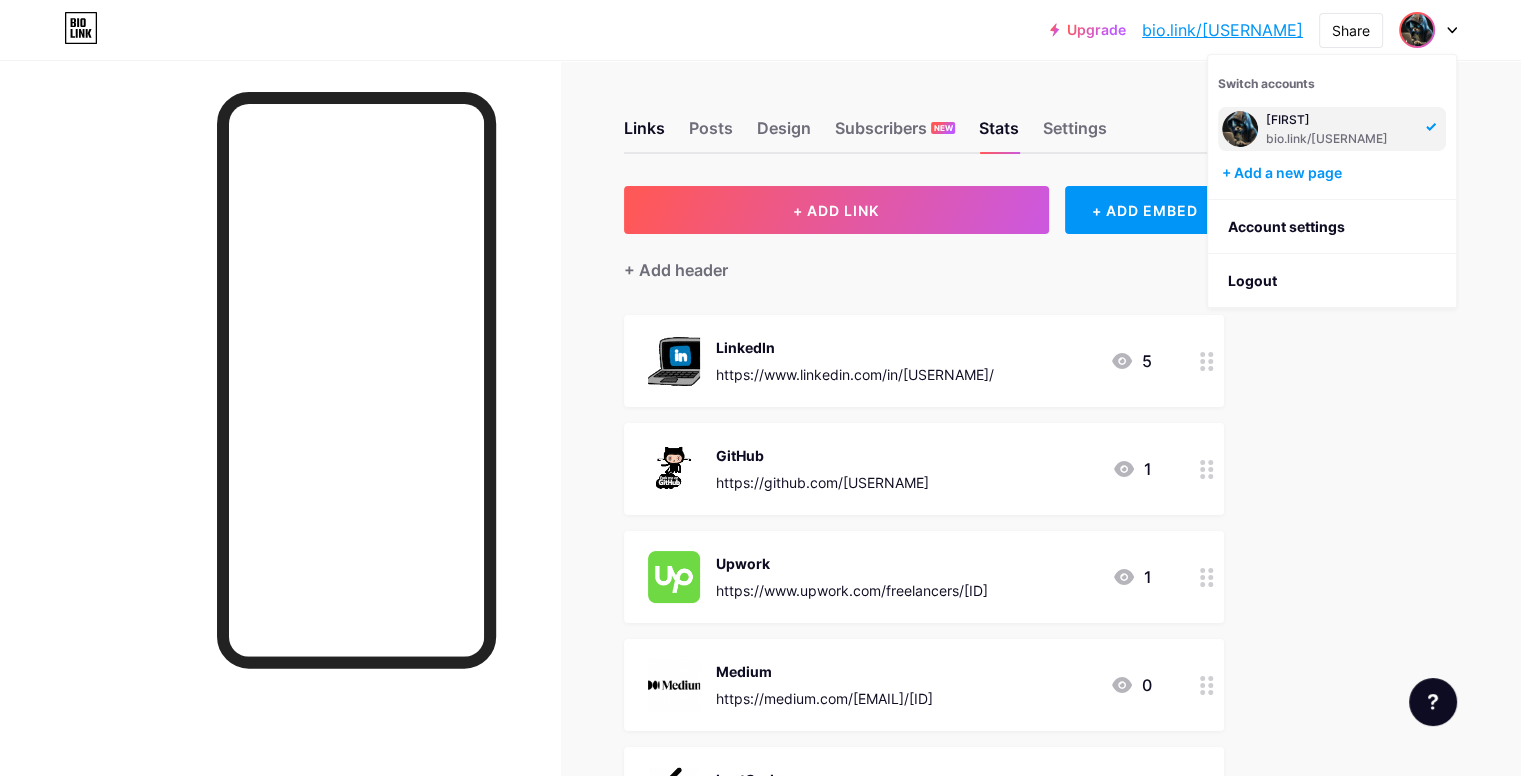 click on "Upgrade   bio.link/amarty...   bio.link/amartya_singh2002   Share               Switch accounts     Amartya   bio.link/amartya_singh2002       + Add a new page        Account settings   Logout   Link Copied
Links
Posts
Design
Subscribers
NEW
Stats
Settings       + ADD LINK     + ADD EMBED
+ Add header
LinkedIn
https://www.linkedin.com/in/amartya-singh-8819381b0/
5
GitHub
https://github.com/AmartyaSingh97
1
Upwork
https://www.upwork.com/freelancers/~0187e6eac705d223b1
1
Medium
https://medium.com/@amartyasingh2002/73eceec51cd7
0
1" at bounding box center [760, 686] 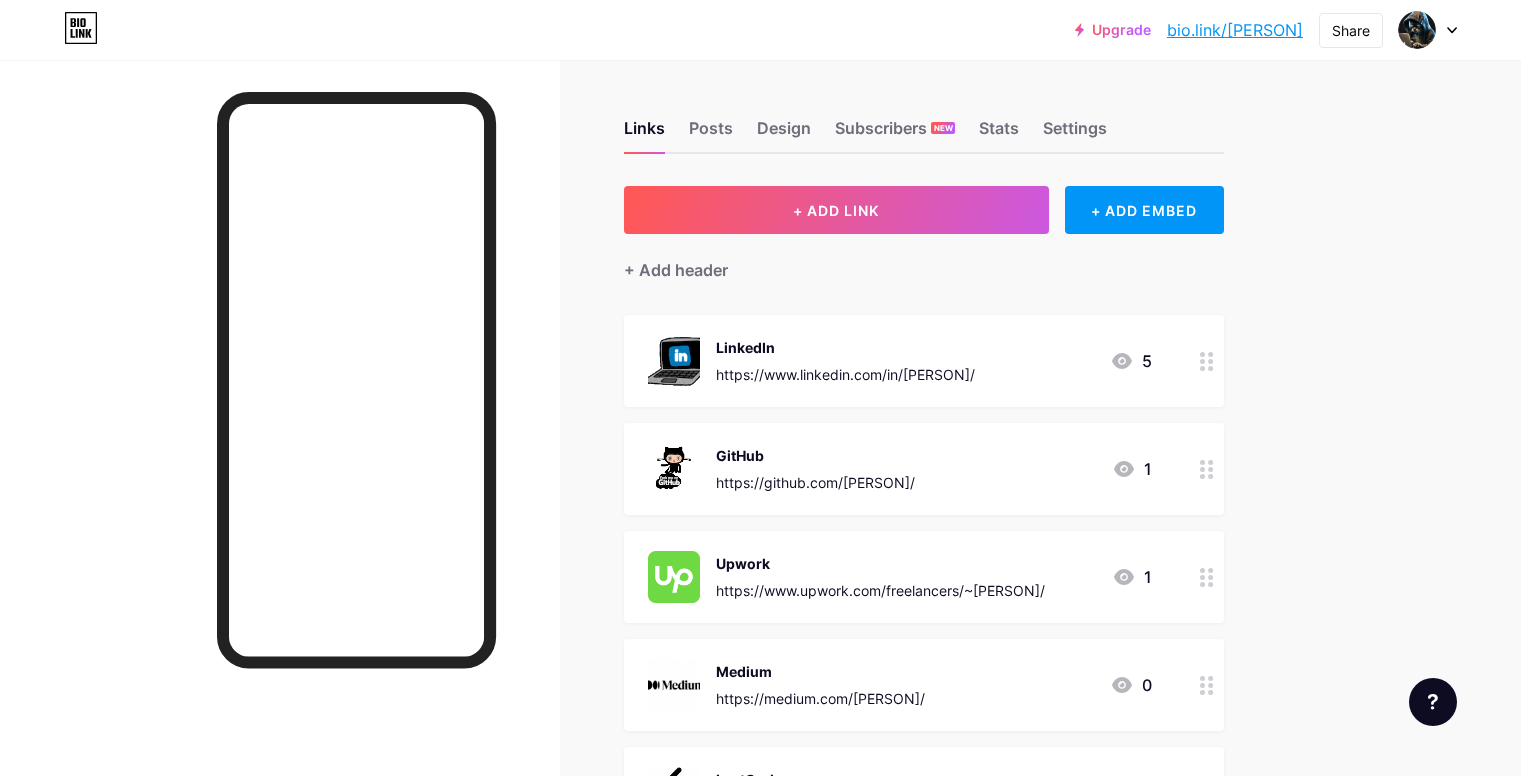 scroll, scrollTop: 0, scrollLeft: 0, axis: both 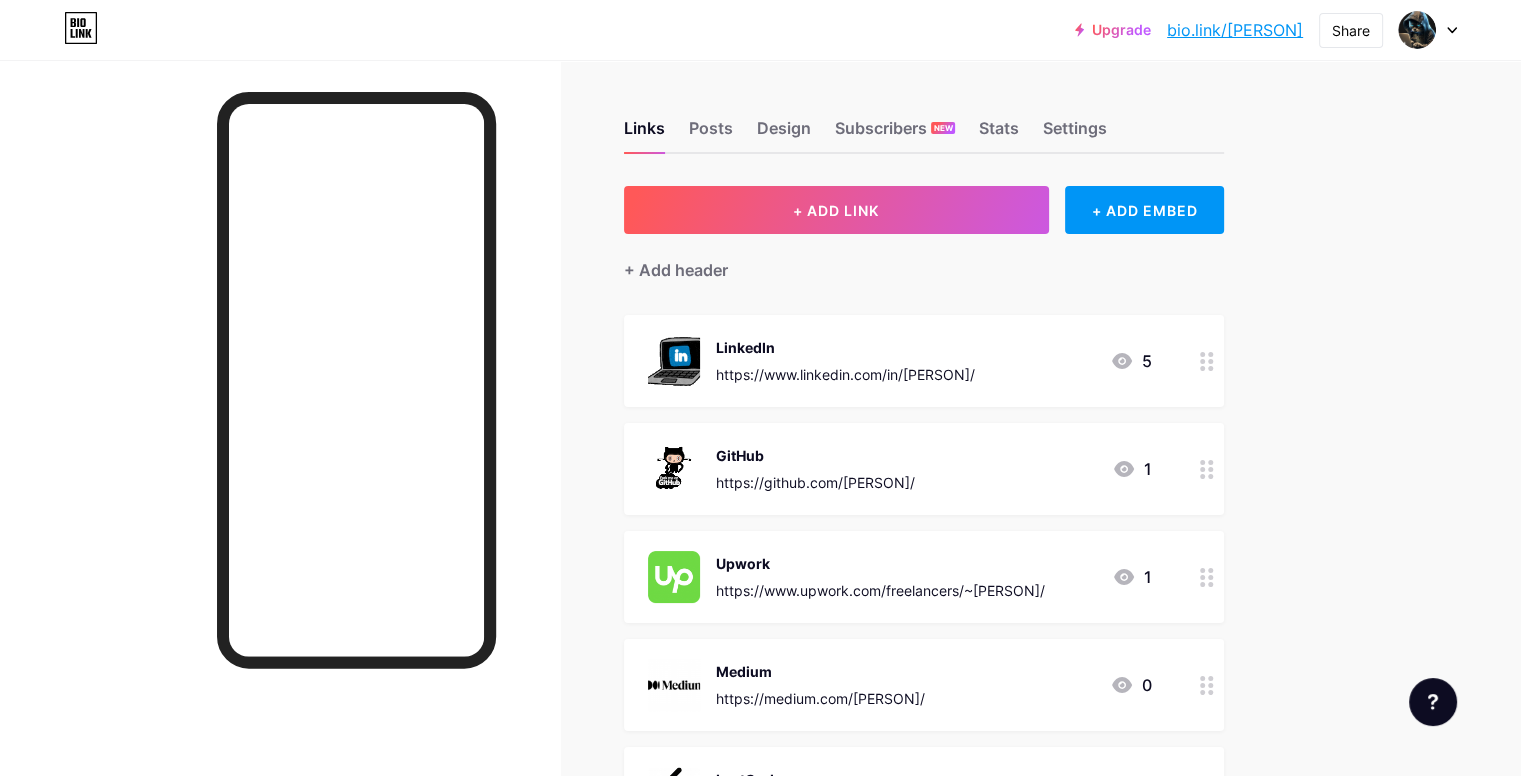 click on "Links
Posts
Design
Subscribers
NEW
Stats
Settings" at bounding box center (924, 119) 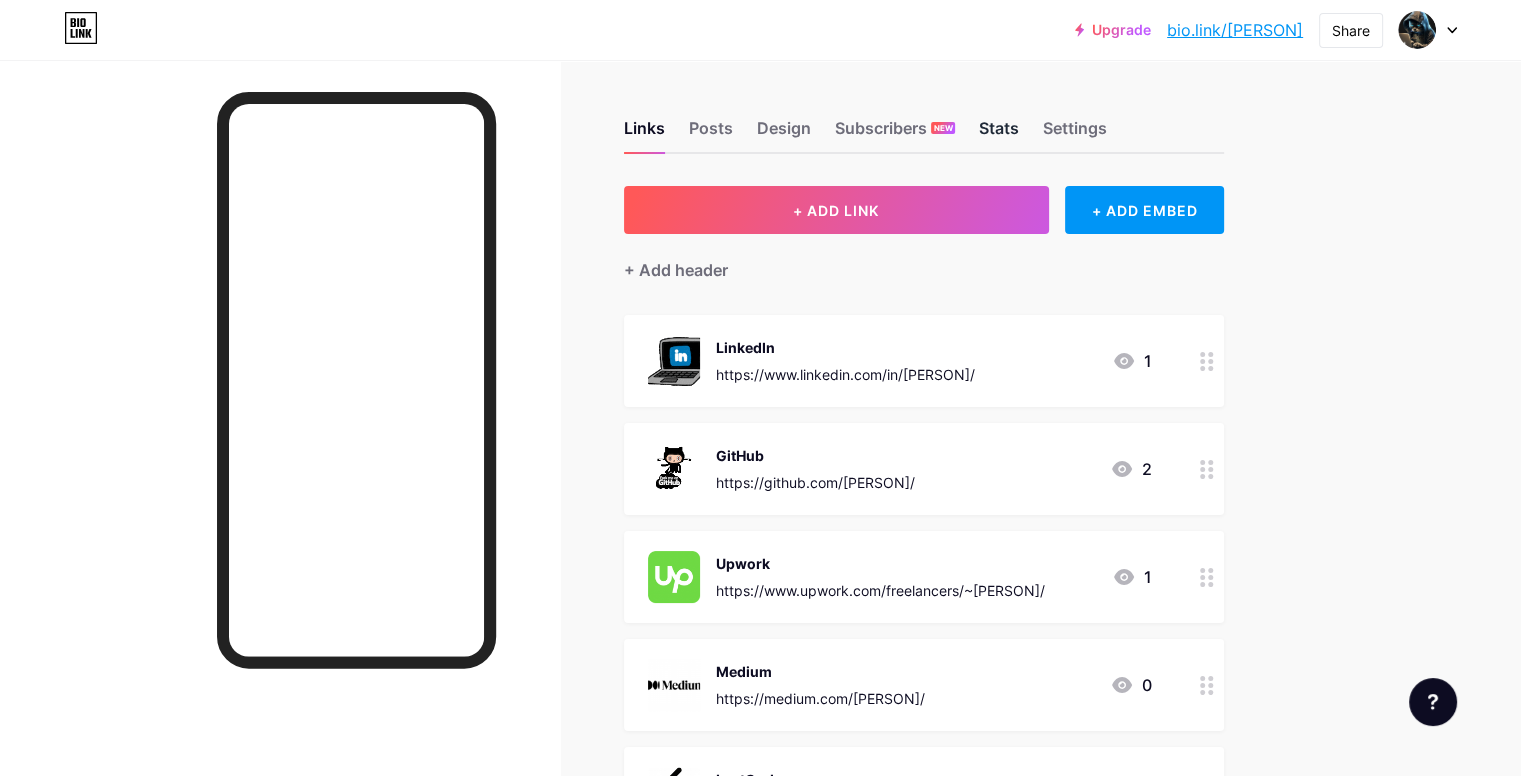 click on "Stats" at bounding box center [999, 134] 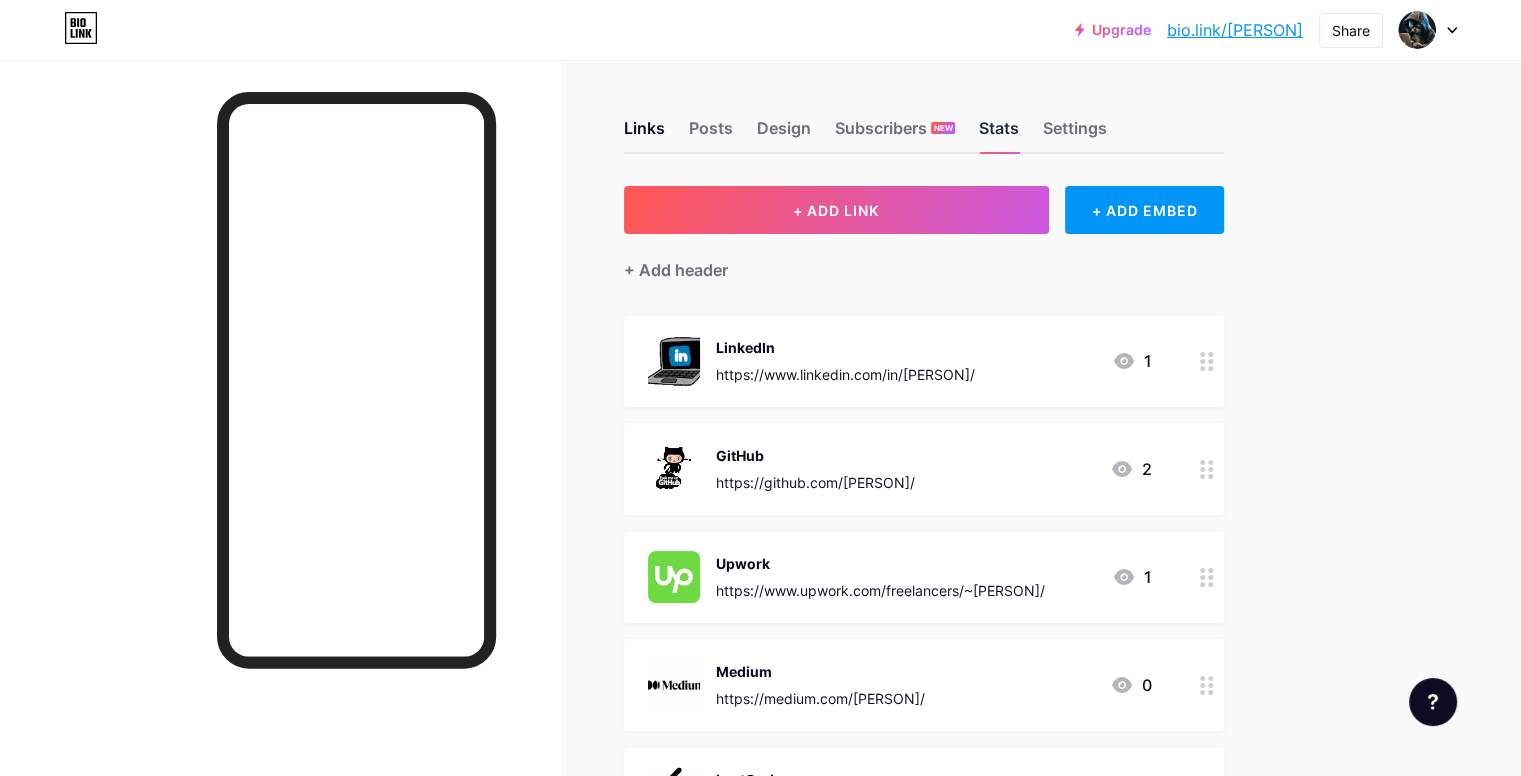 click on "Stats" at bounding box center (999, 134) 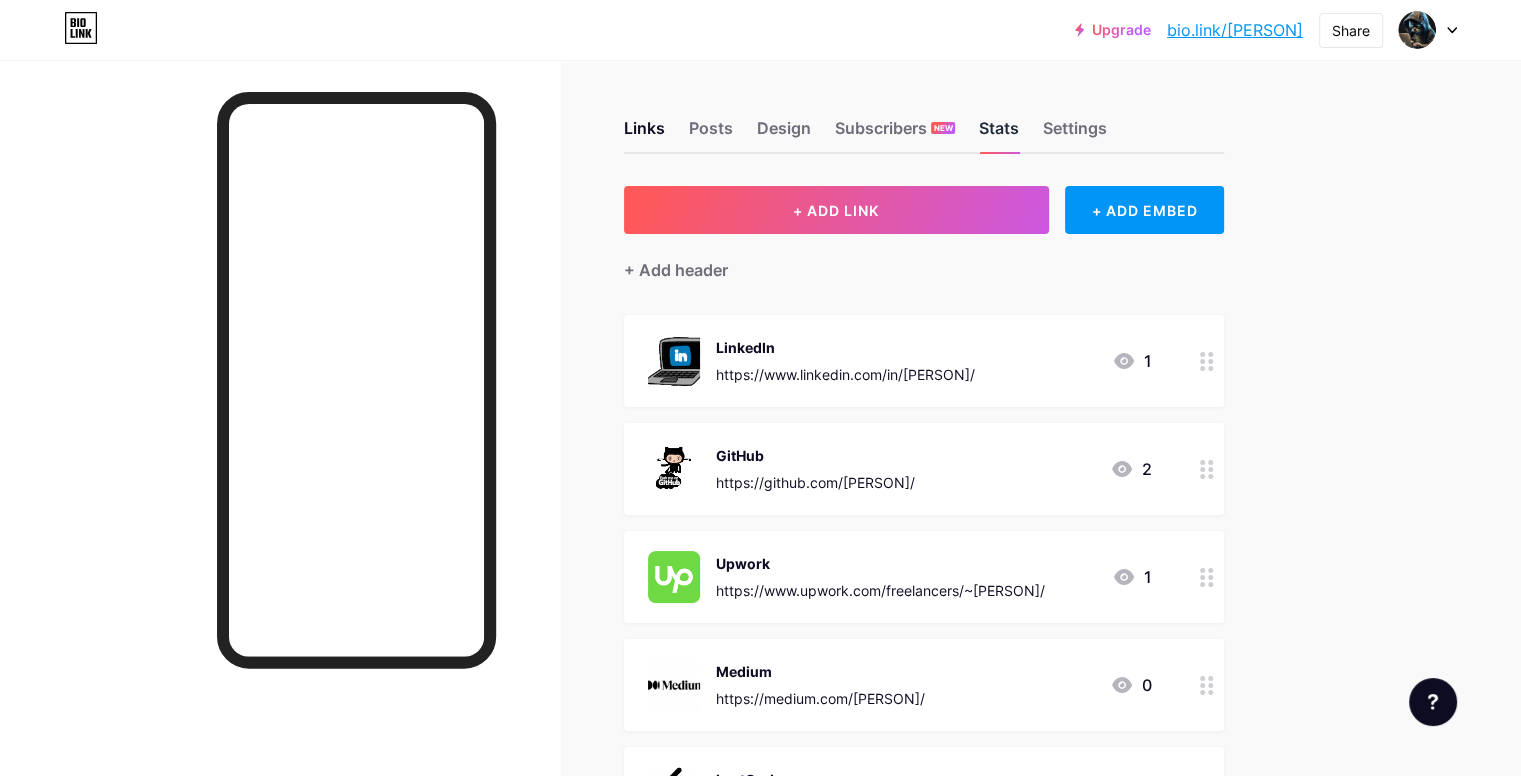 click on "Stats" at bounding box center (999, 134) 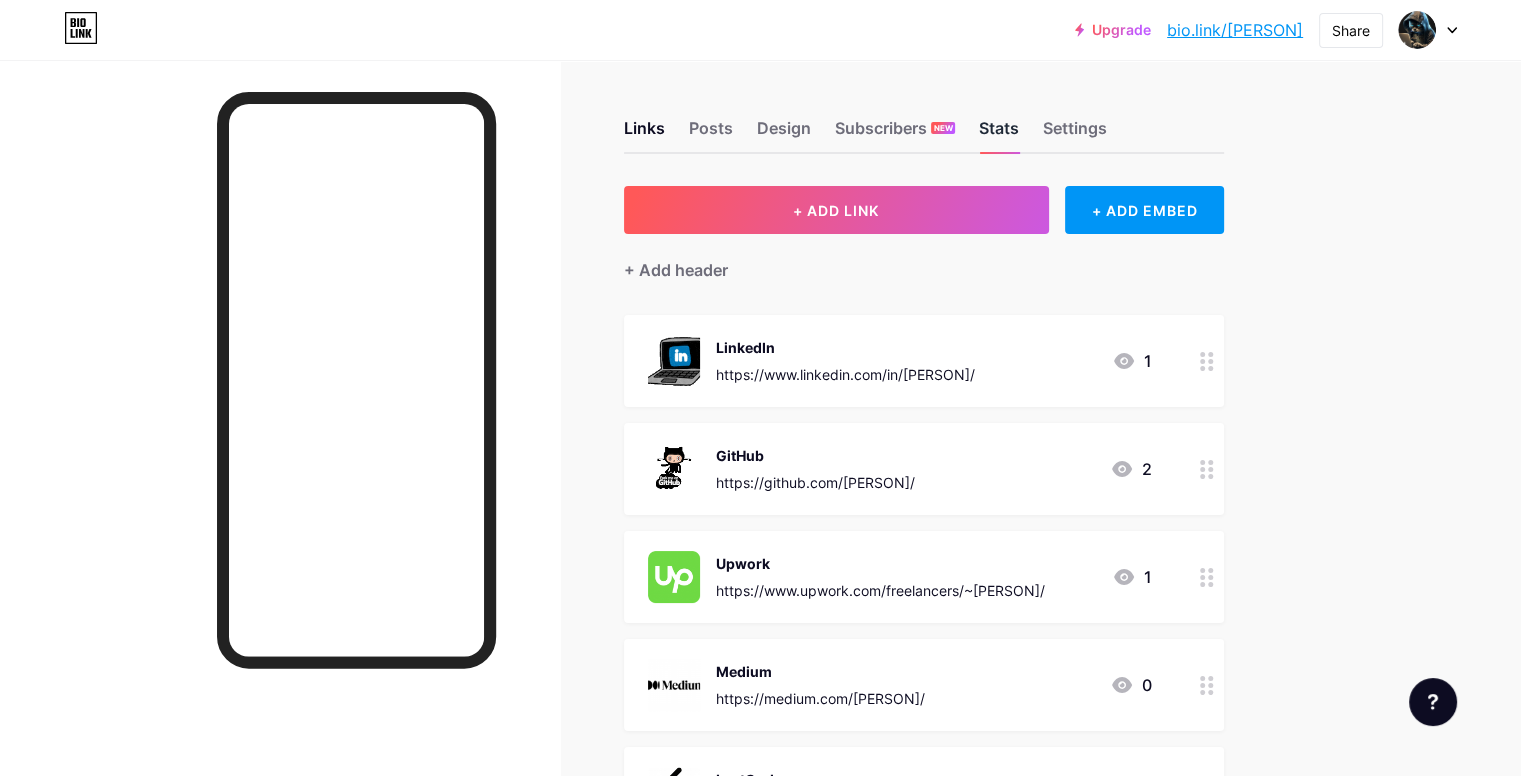 click on "Stats" at bounding box center [999, 134] 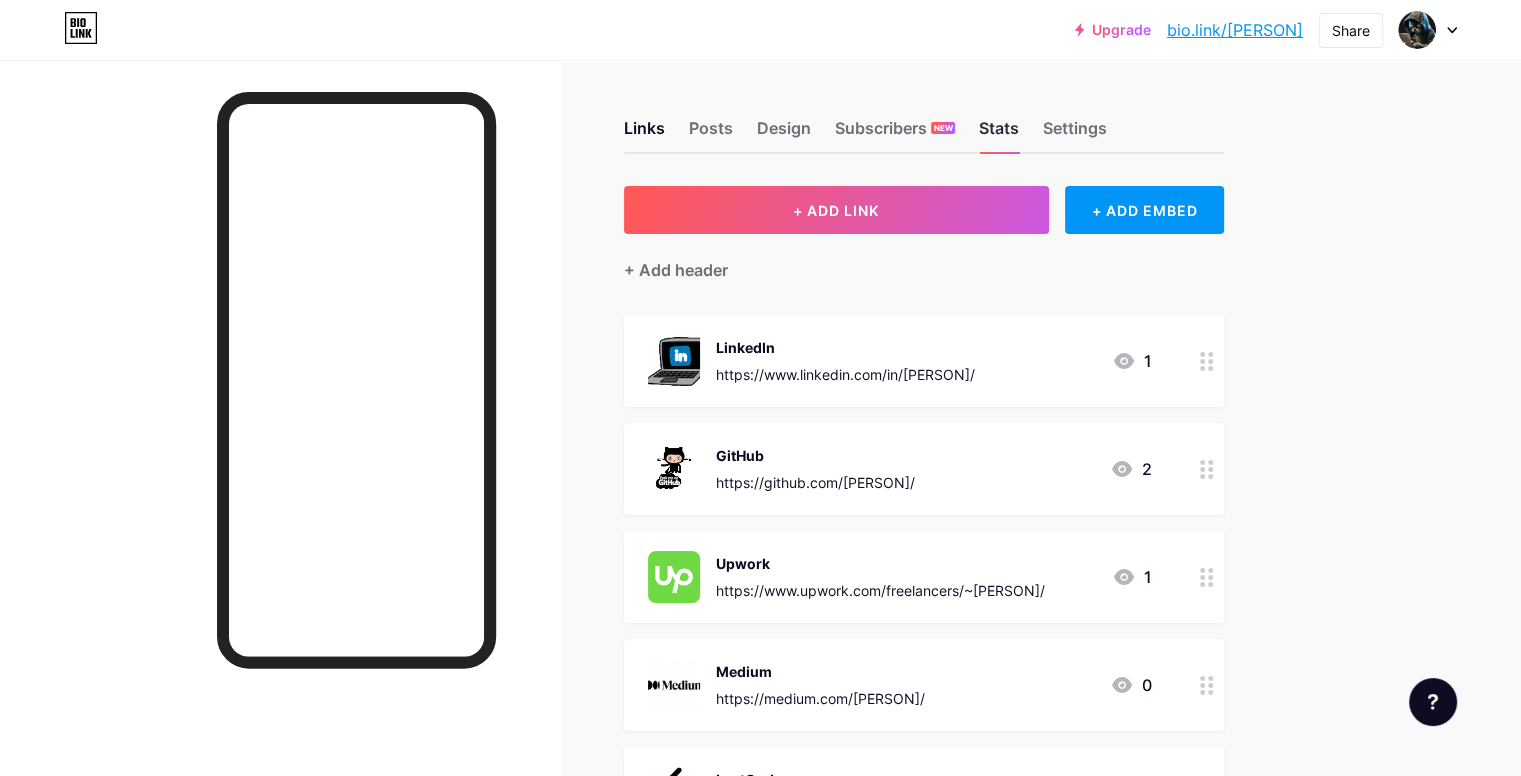click on "Stats" at bounding box center (999, 134) 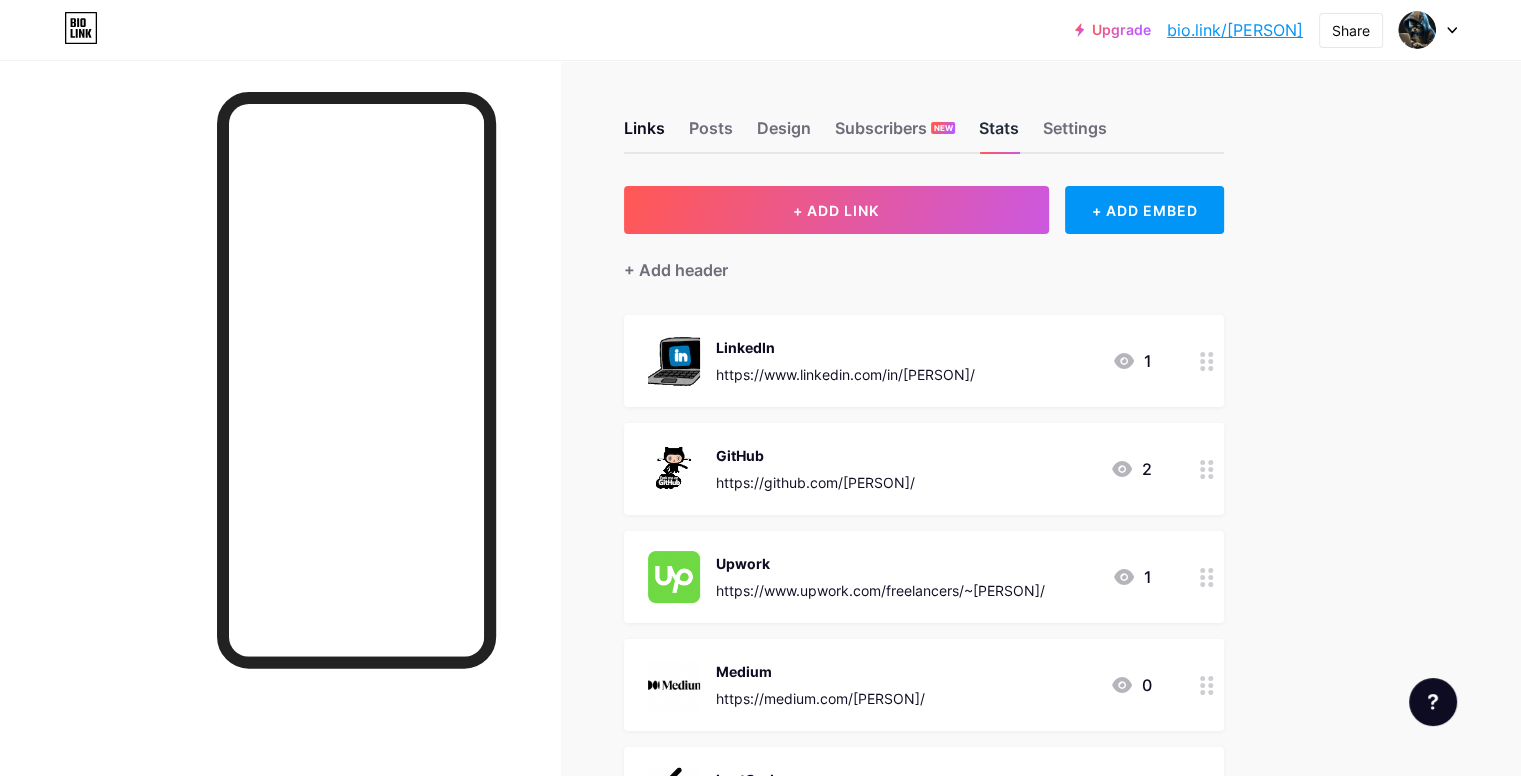 click on "Stats" at bounding box center (999, 134) 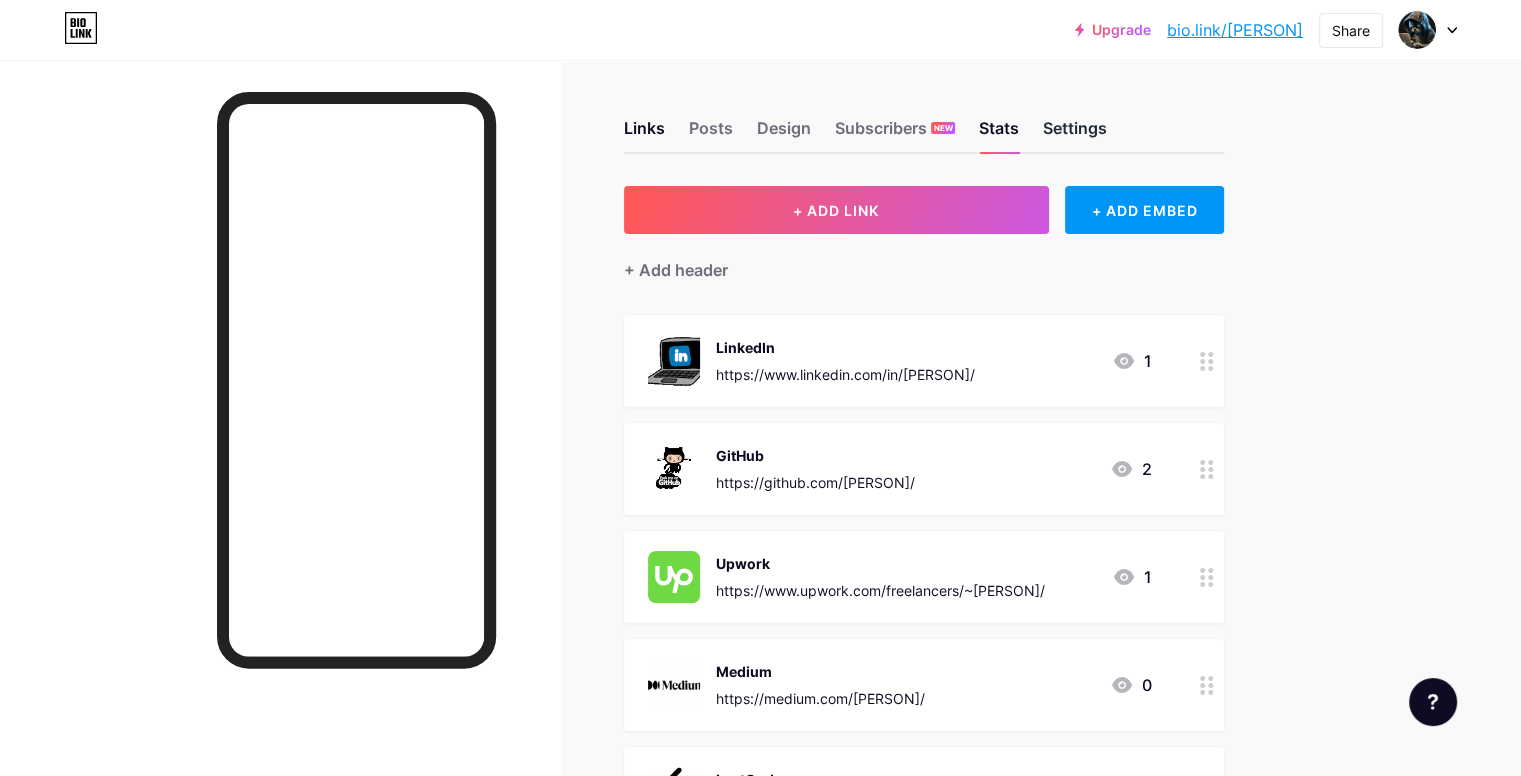 click on "Settings" at bounding box center (1075, 134) 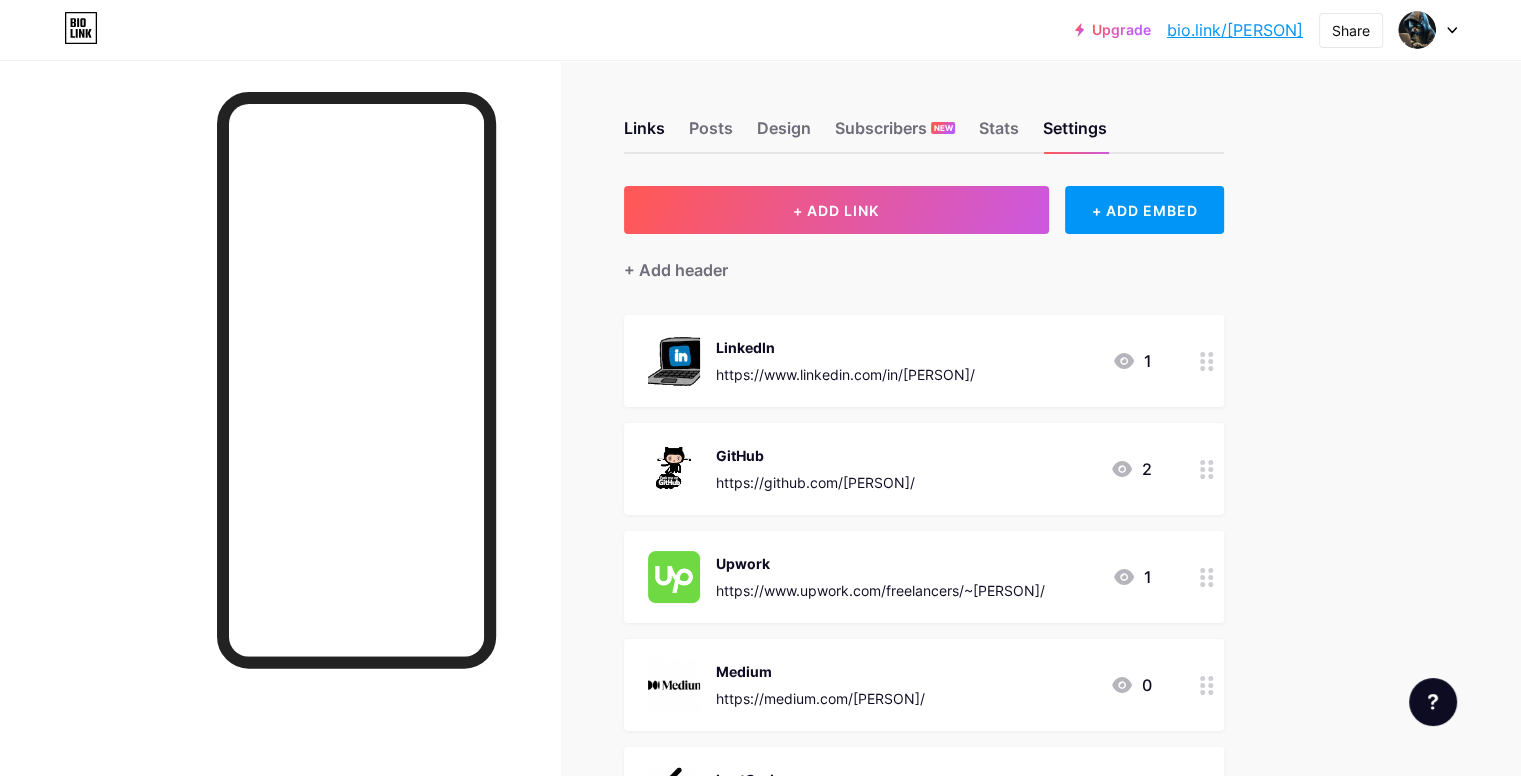 click on "Links
Posts
Design
Subscribers
NEW
Stats
Settings" at bounding box center (924, 119) 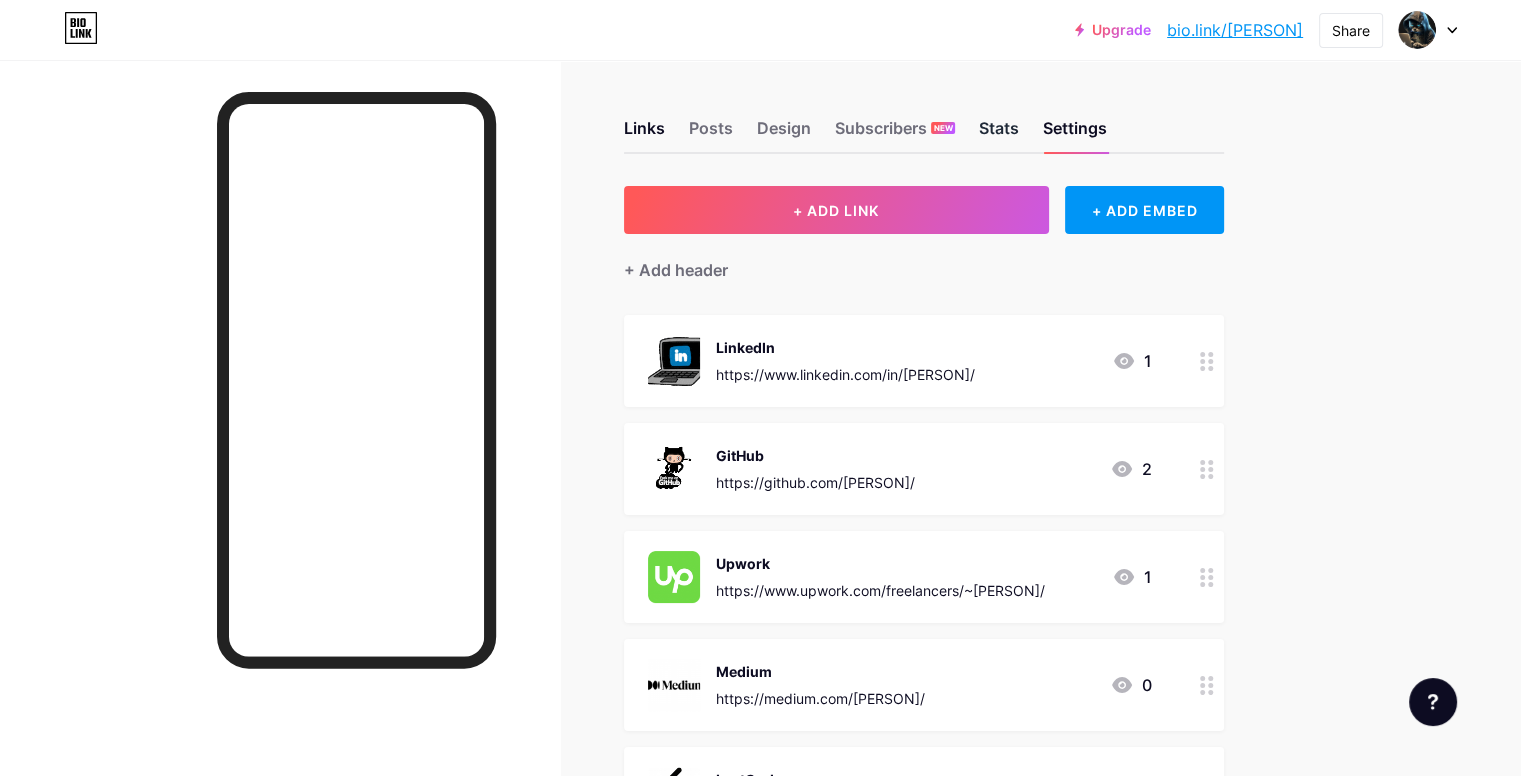 click on "Stats" at bounding box center (999, 134) 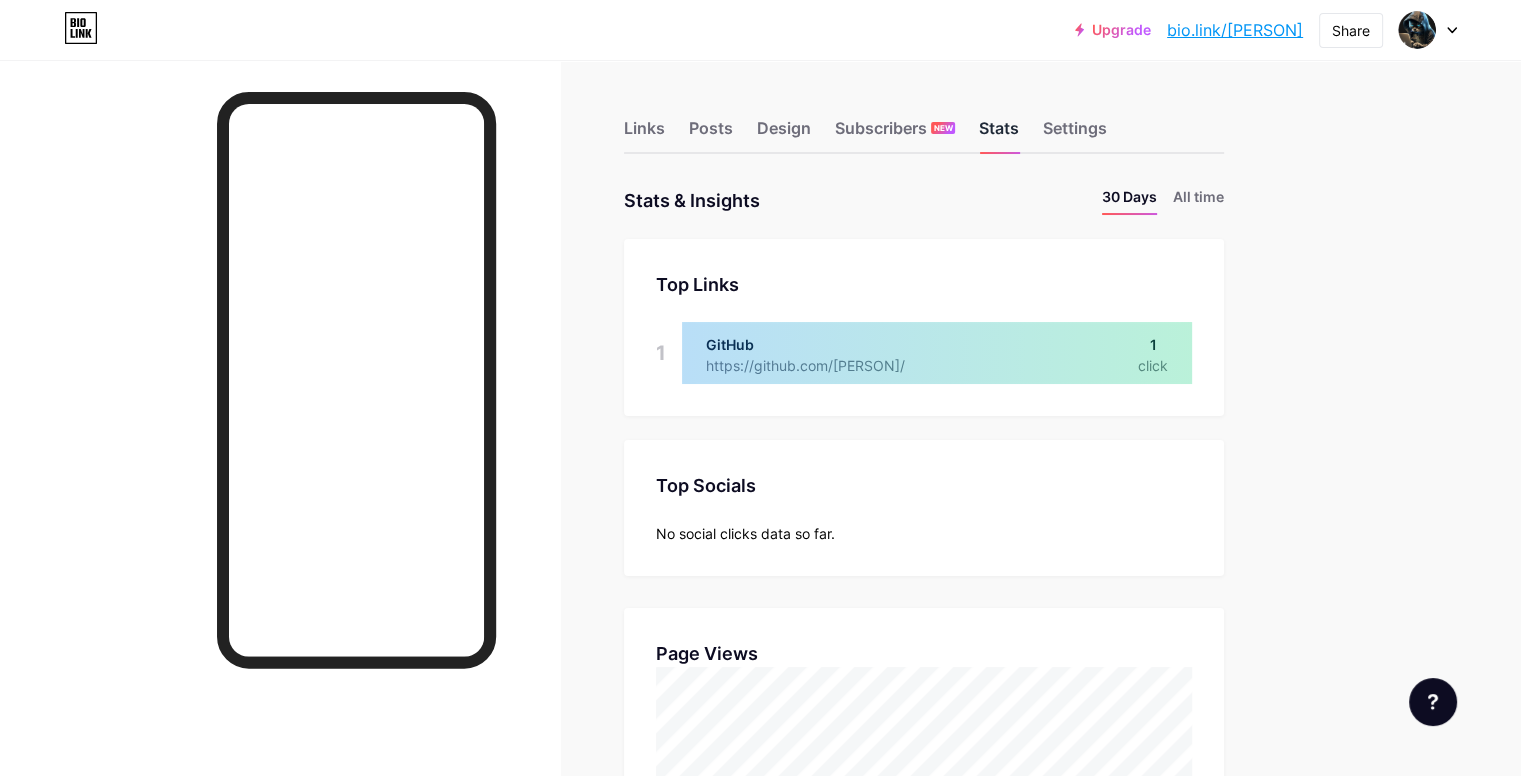 scroll, scrollTop: 999224, scrollLeft: 998479, axis: both 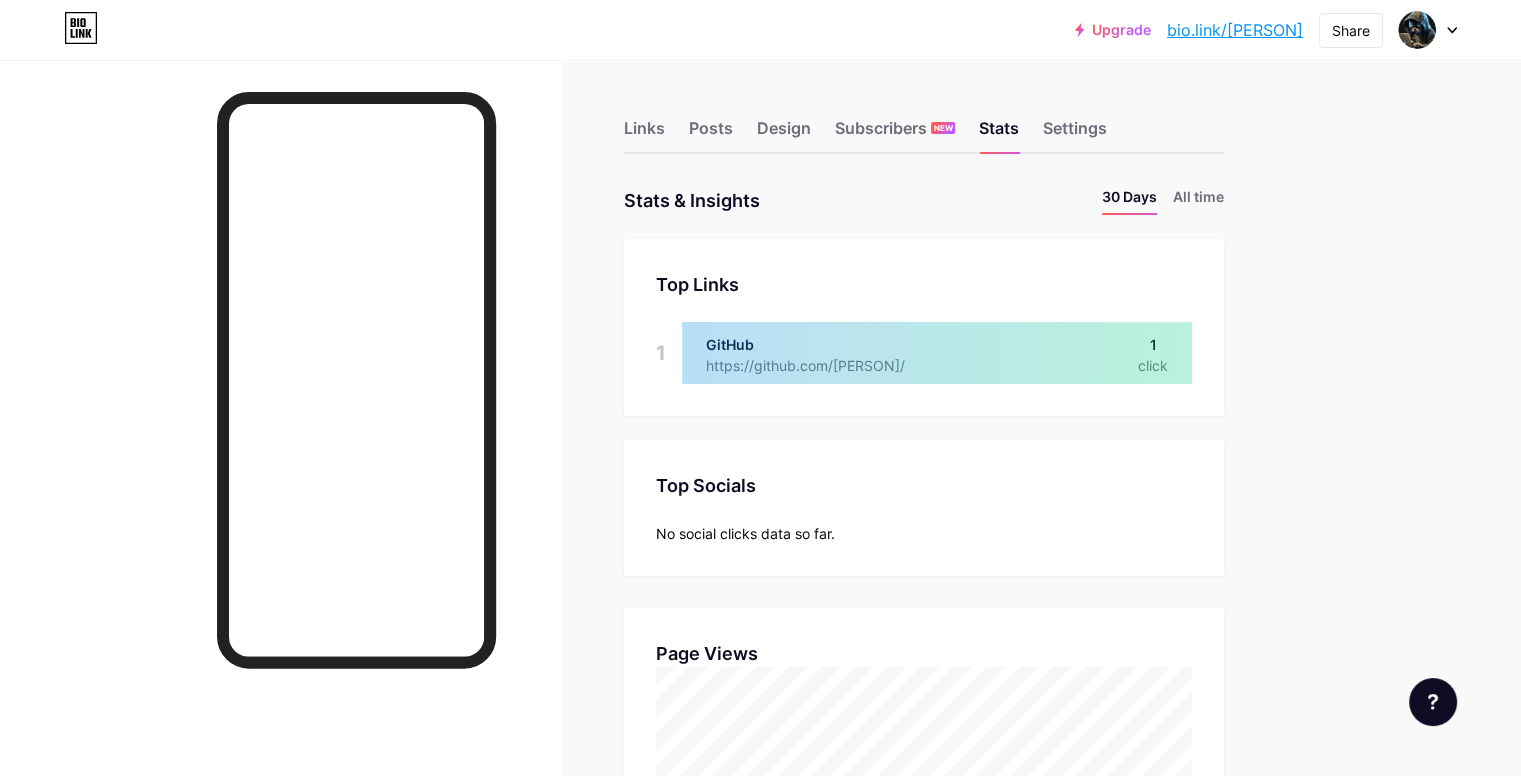 click 